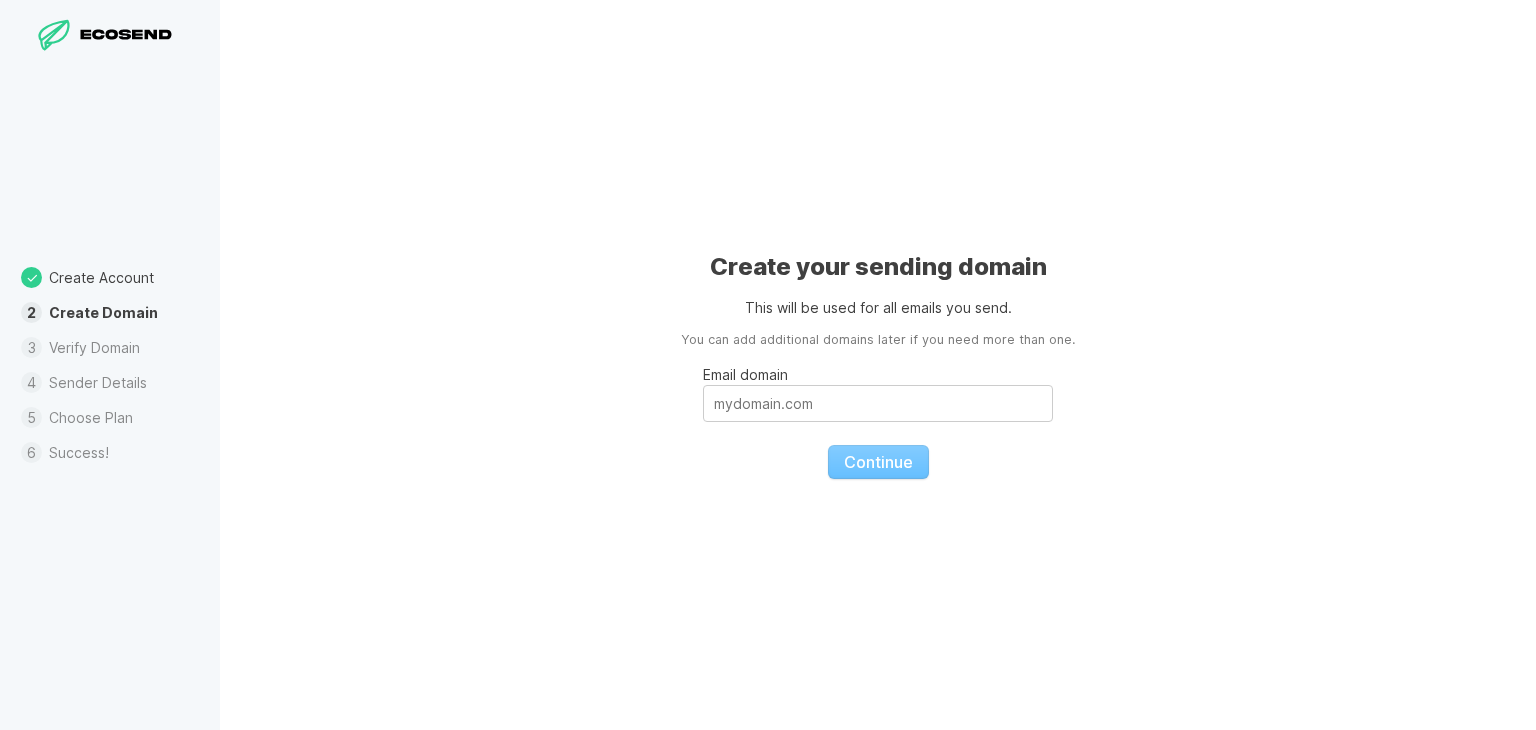 scroll, scrollTop: 0, scrollLeft: 0, axis: both 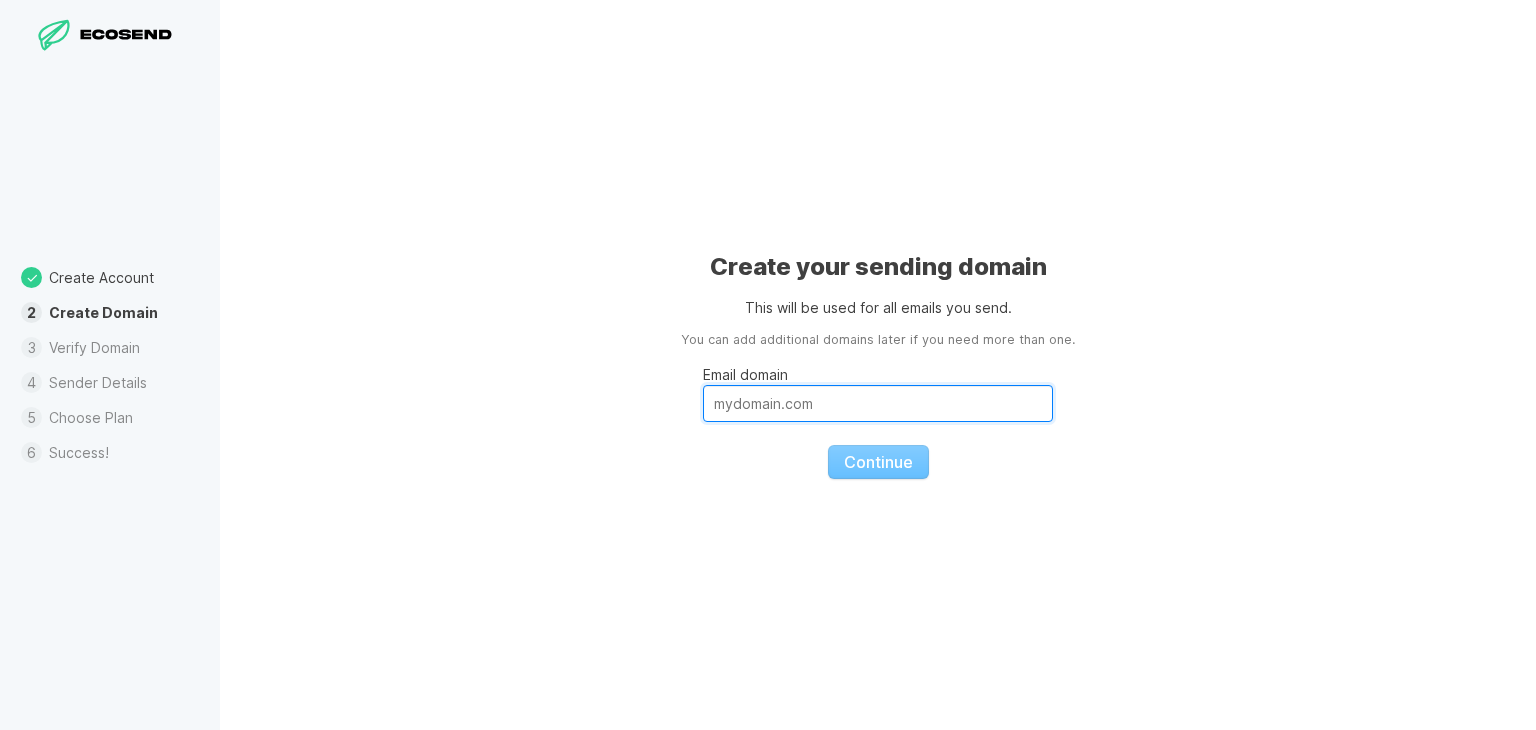 click on "Email domain" at bounding box center (878, 403) 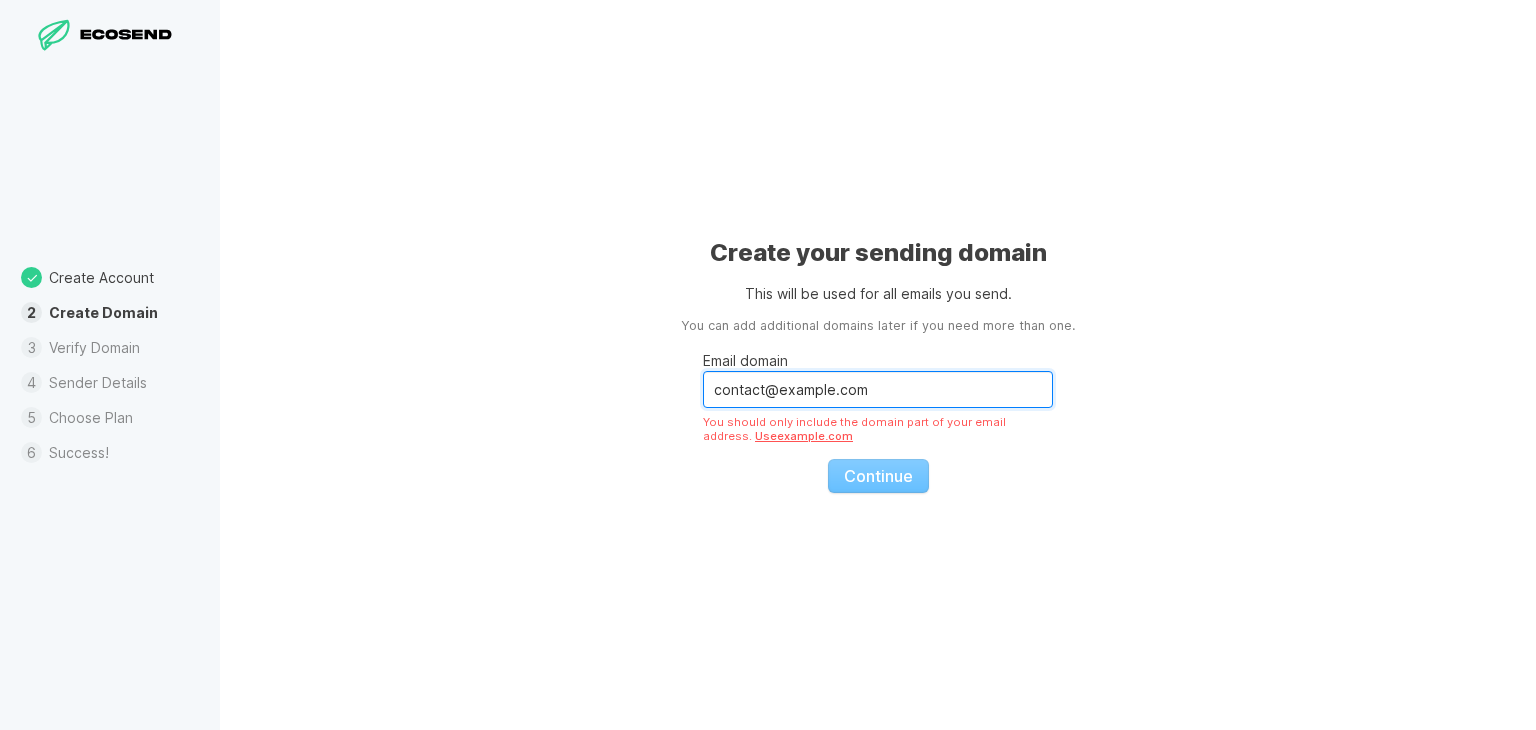 drag, startPoint x: 776, startPoint y: 381, endPoint x: 684, endPoint y: 384, distance: 92.0489 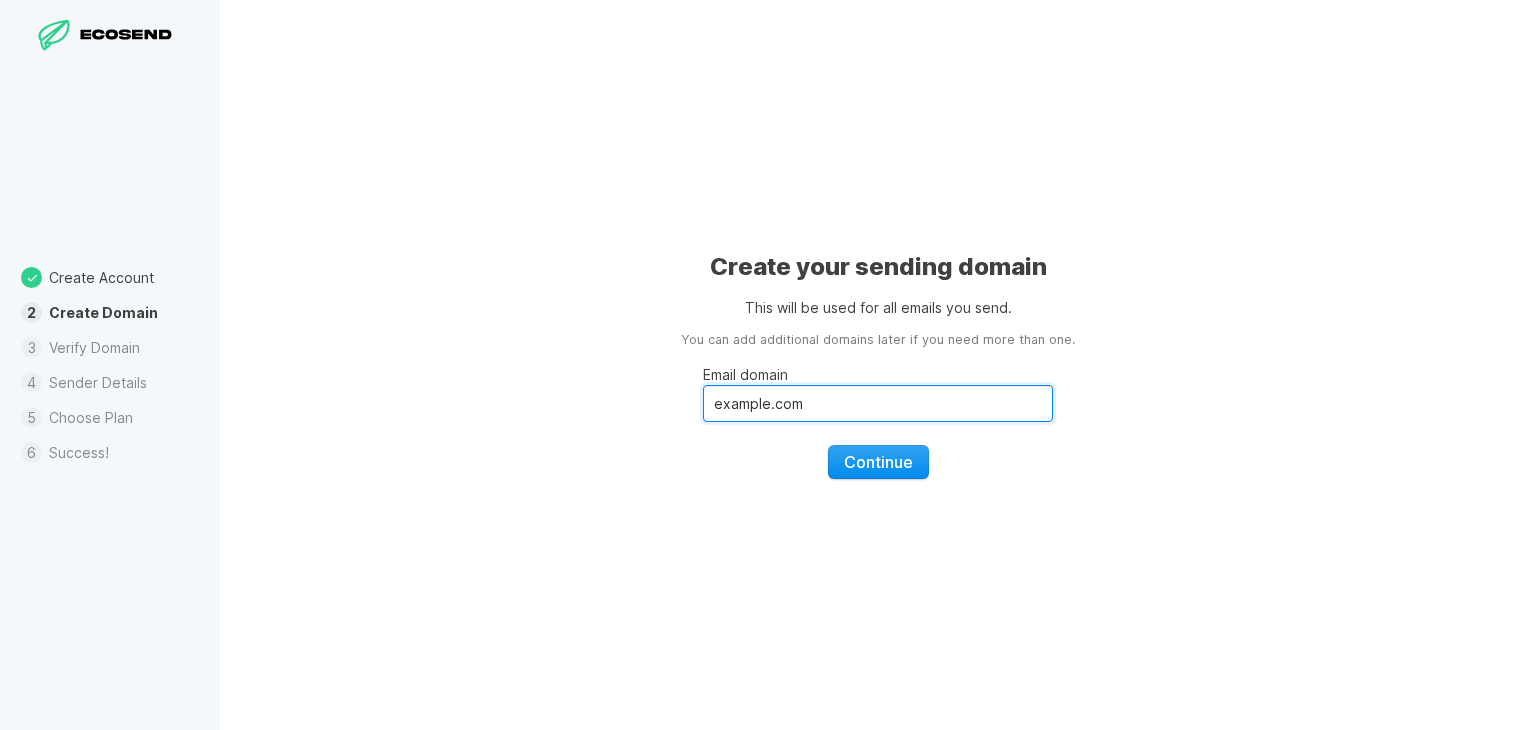 type on "example.com" 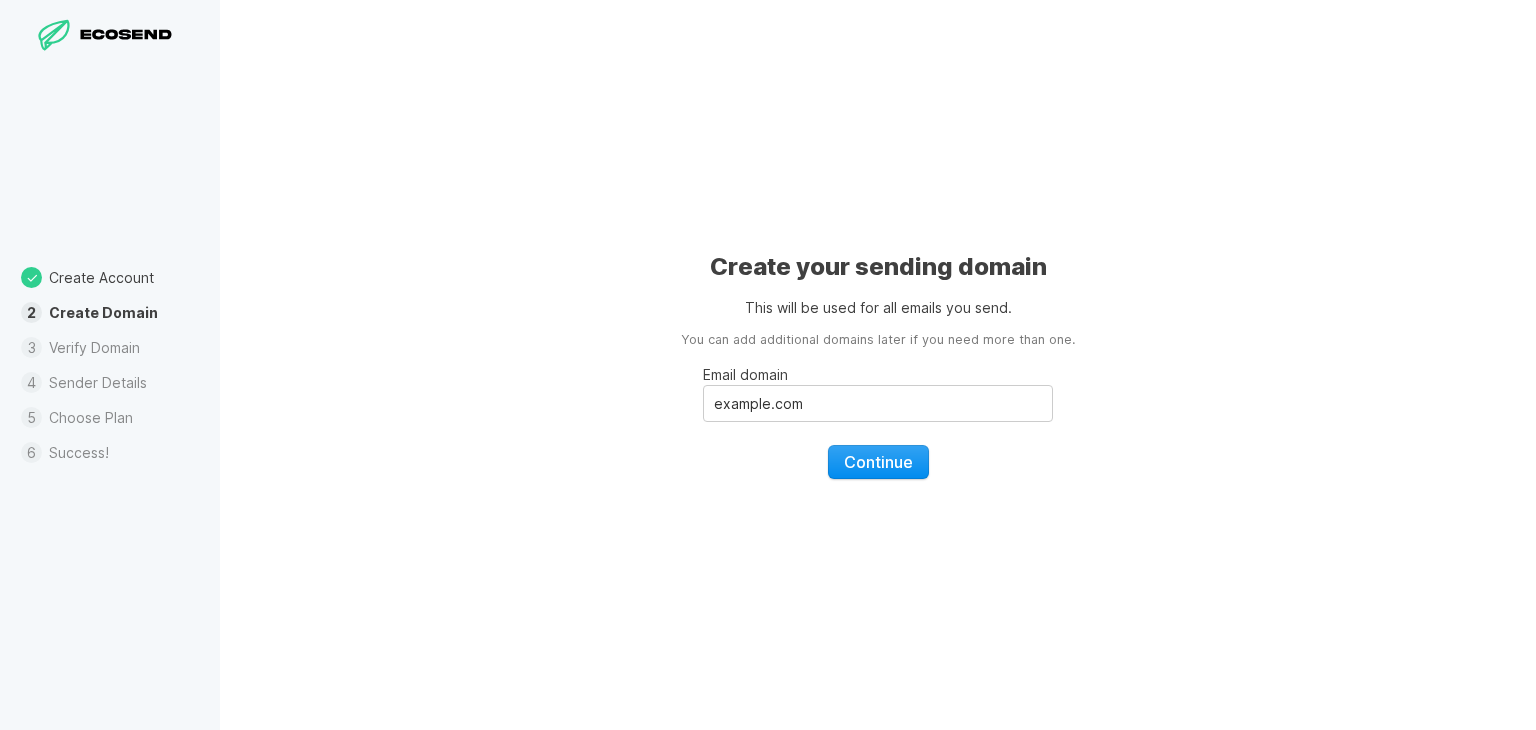 click on "Continue" at bounding box center (878, 462) 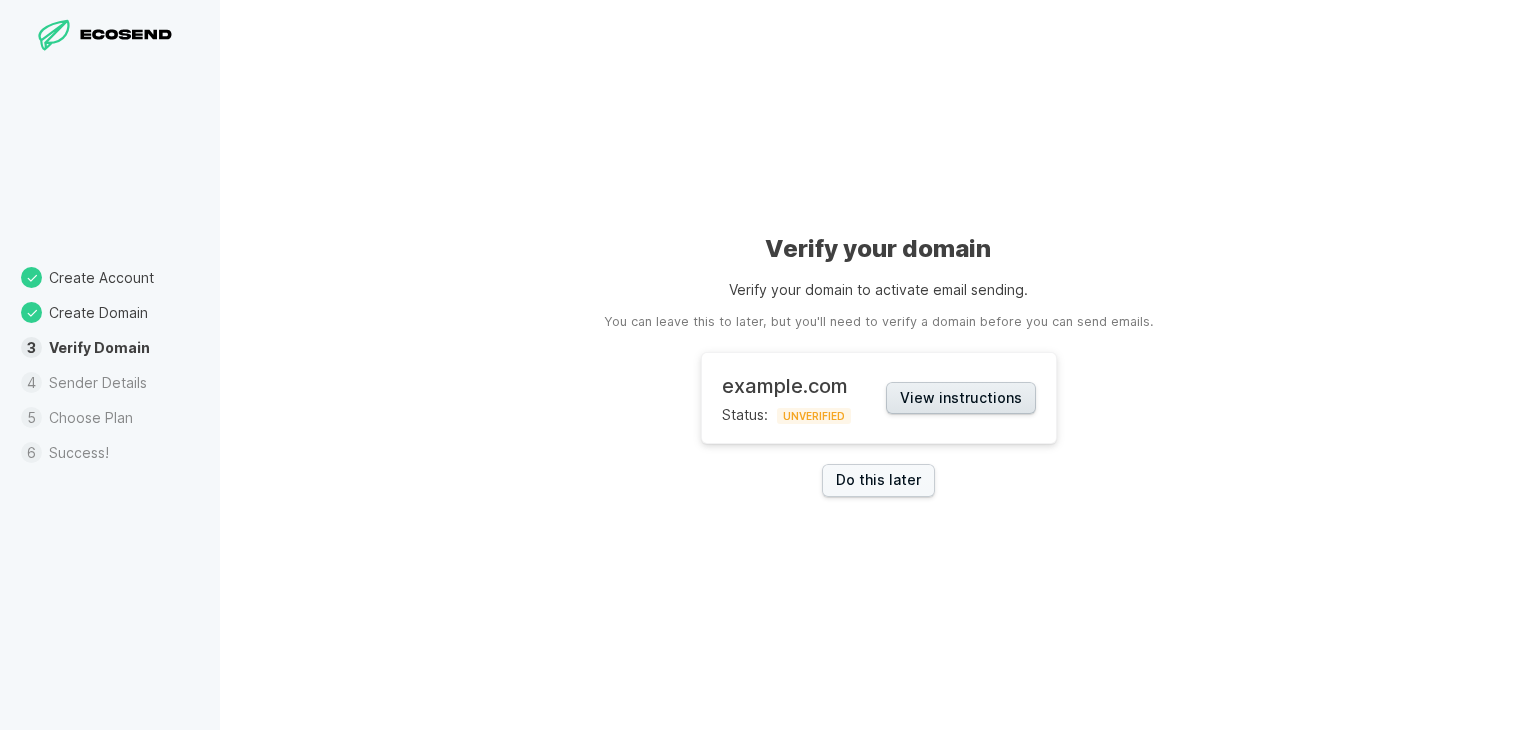 click on "View instructions" at bounding box center (961, 398) 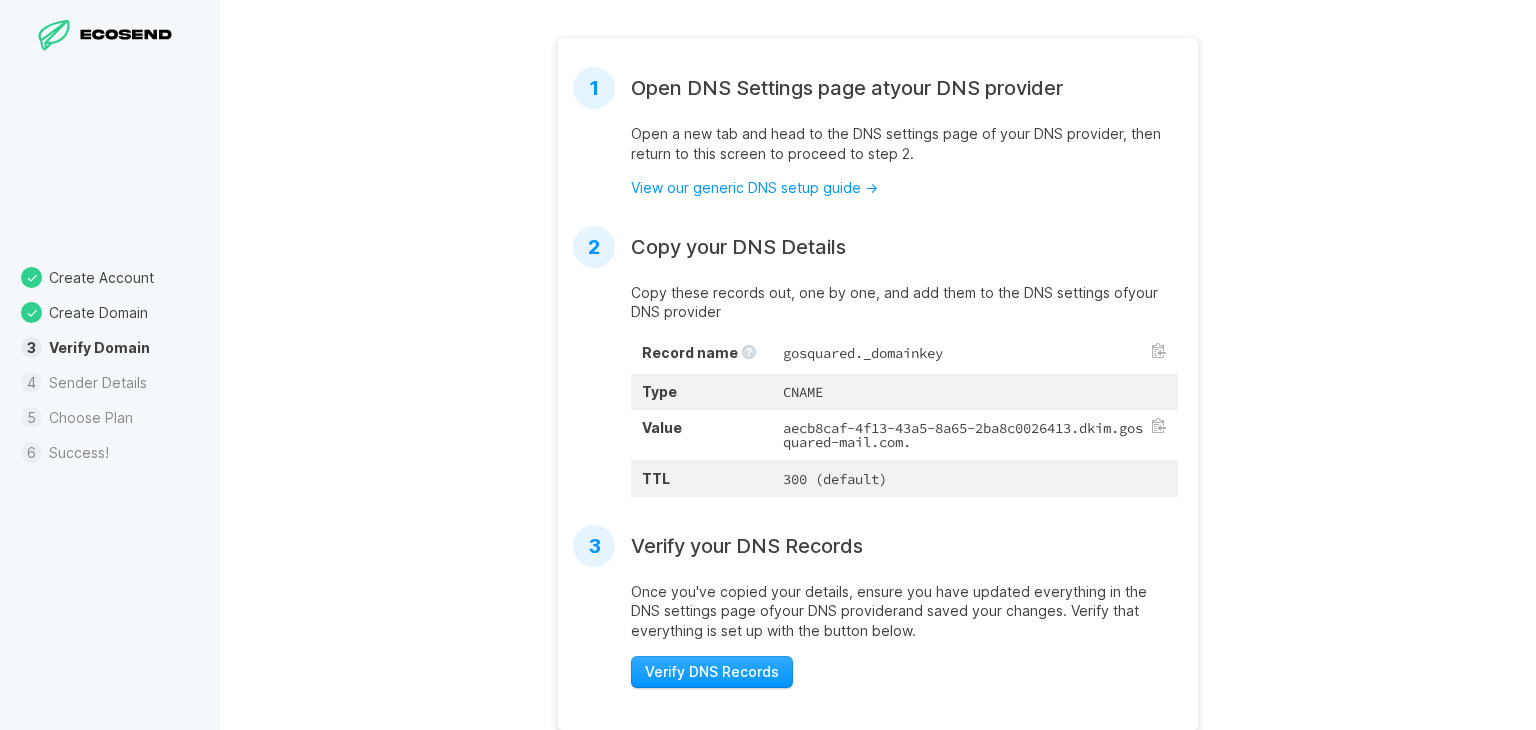 scroll, scrollTop: 500, scrollLeft: 0, axis: vertical 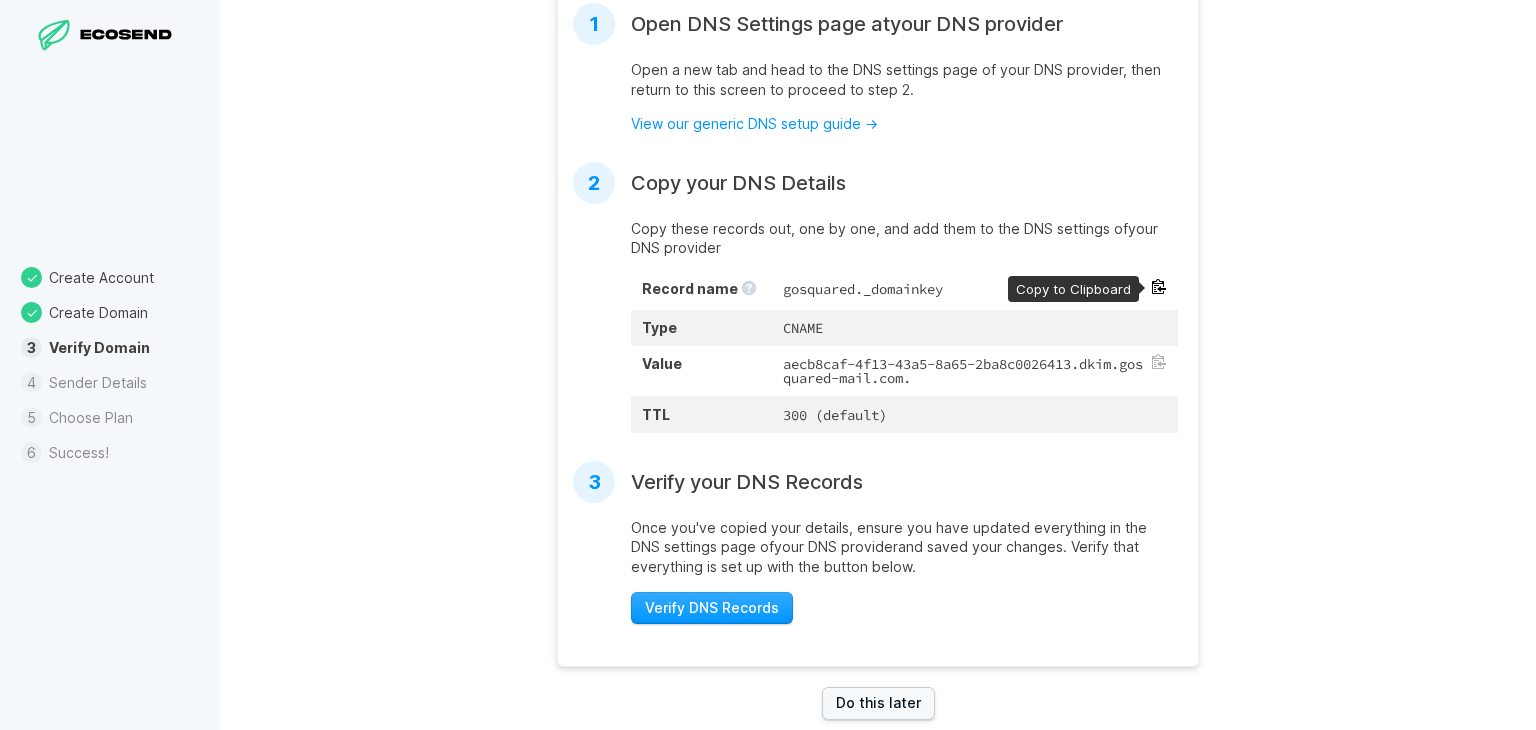 click at bounding box center [1159, 287] 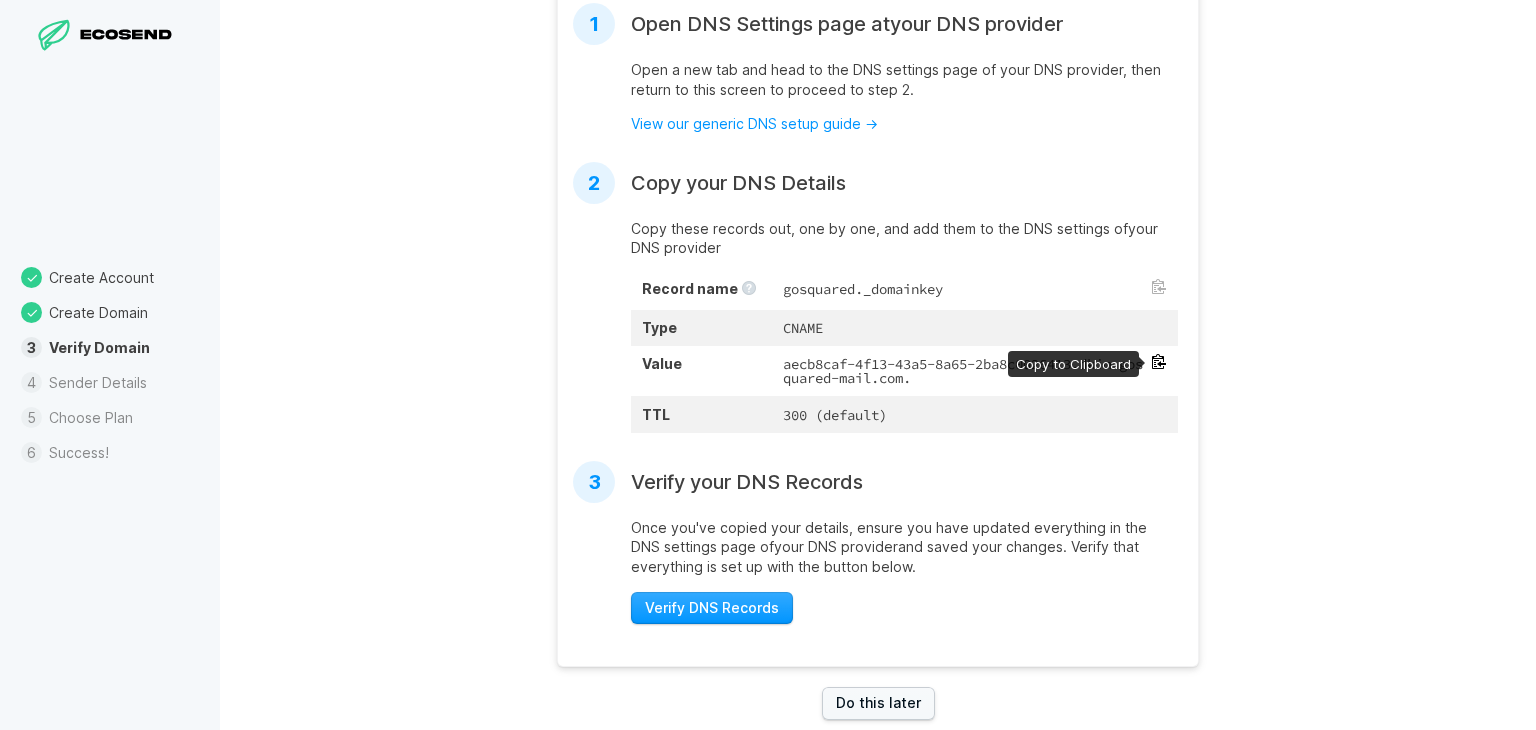click at bounding box center (1159, 362) 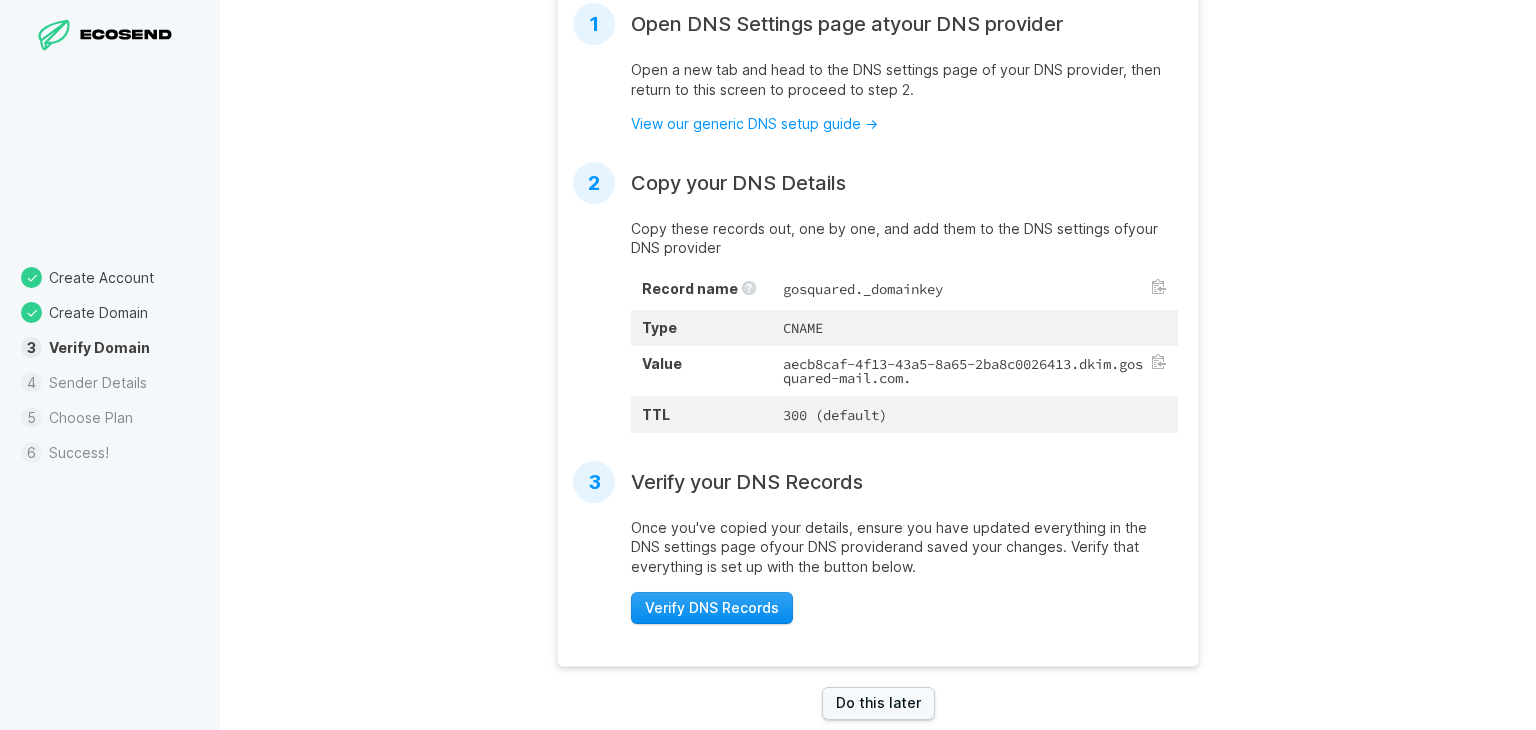 click on "Verify DNS Records" at bounding box center [712, 608] 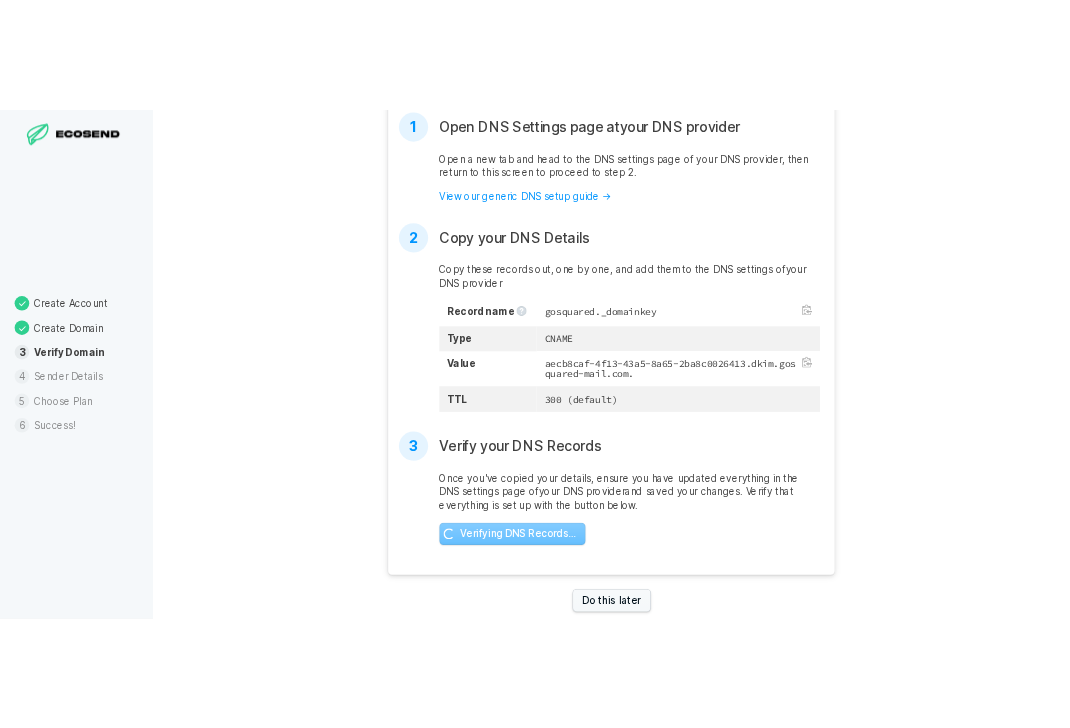 scroll, scrollTop: 0, scrollLeft: 0, axis: both 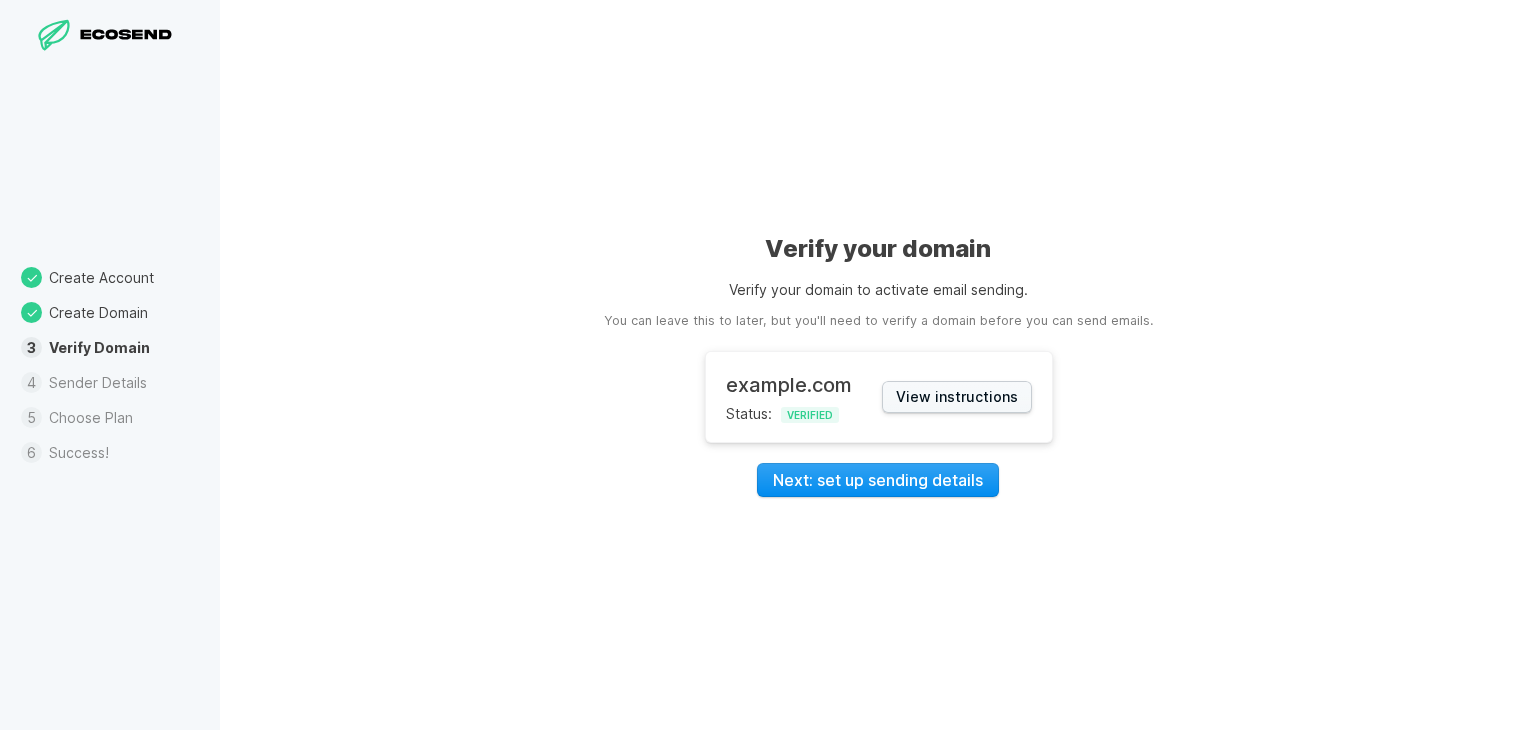 click on "Next: set up sending details" at bounding box center (878, 480) 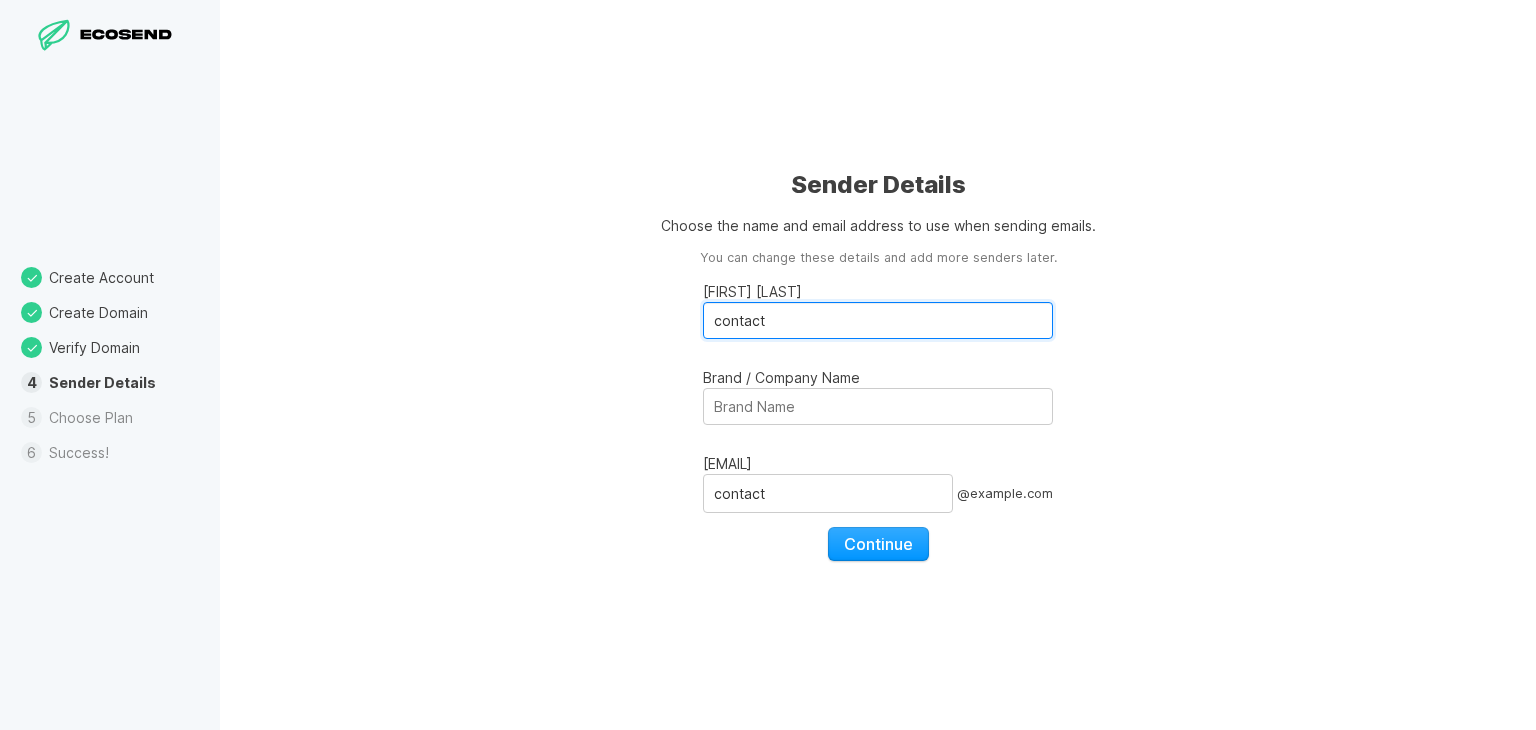 click on "contact" at bounding box center [878, 320] 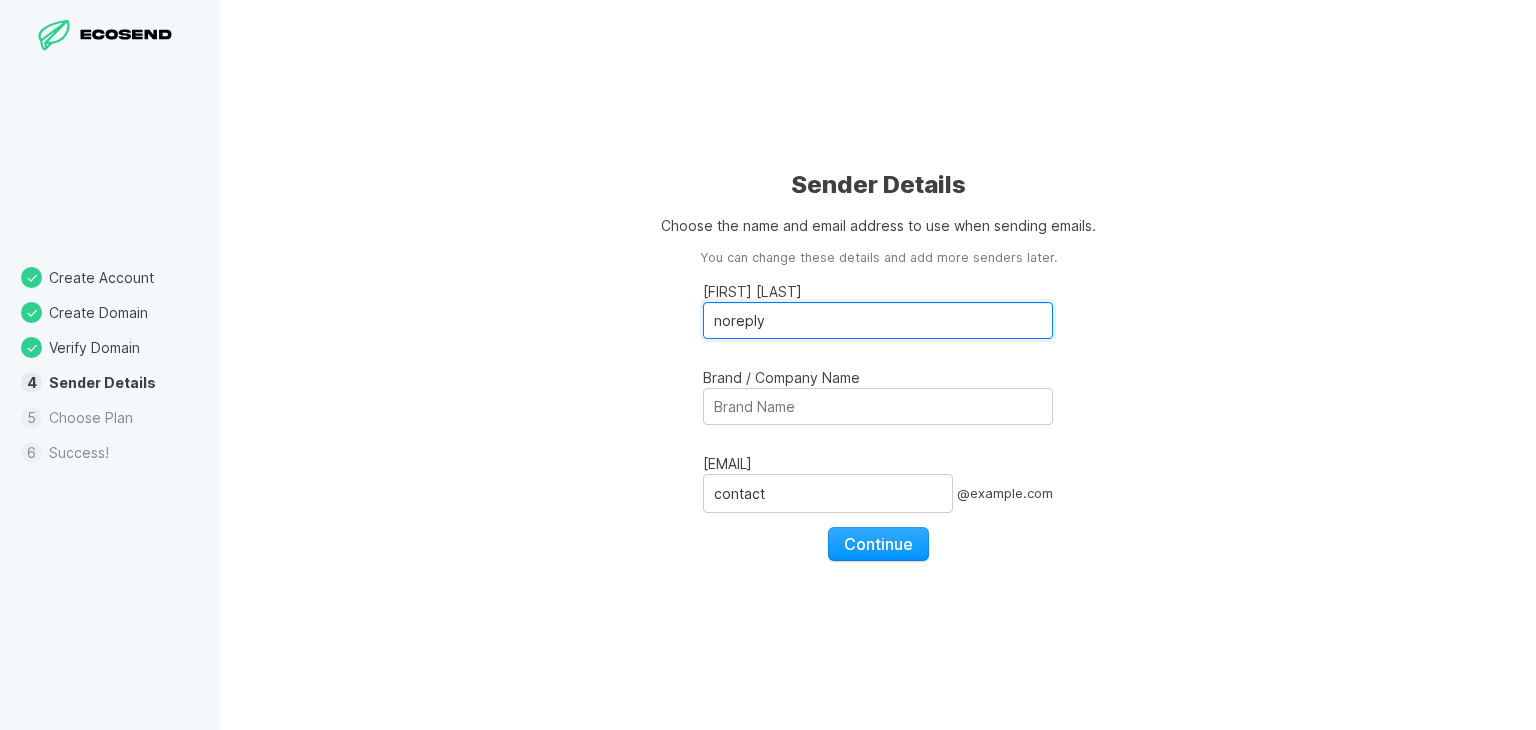 type on "noreply" 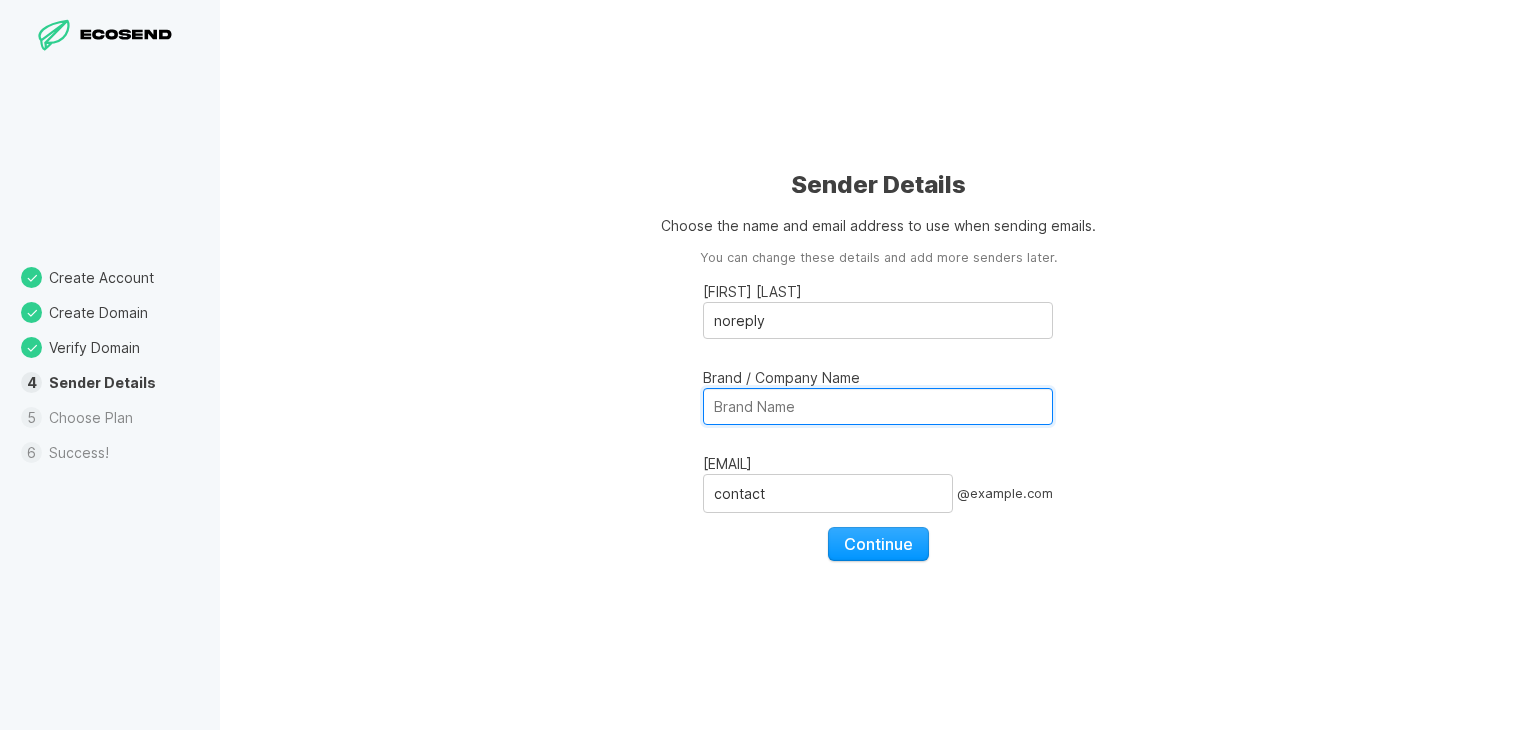 click on "Brand / Company Name" at bounding box center (878, 406) 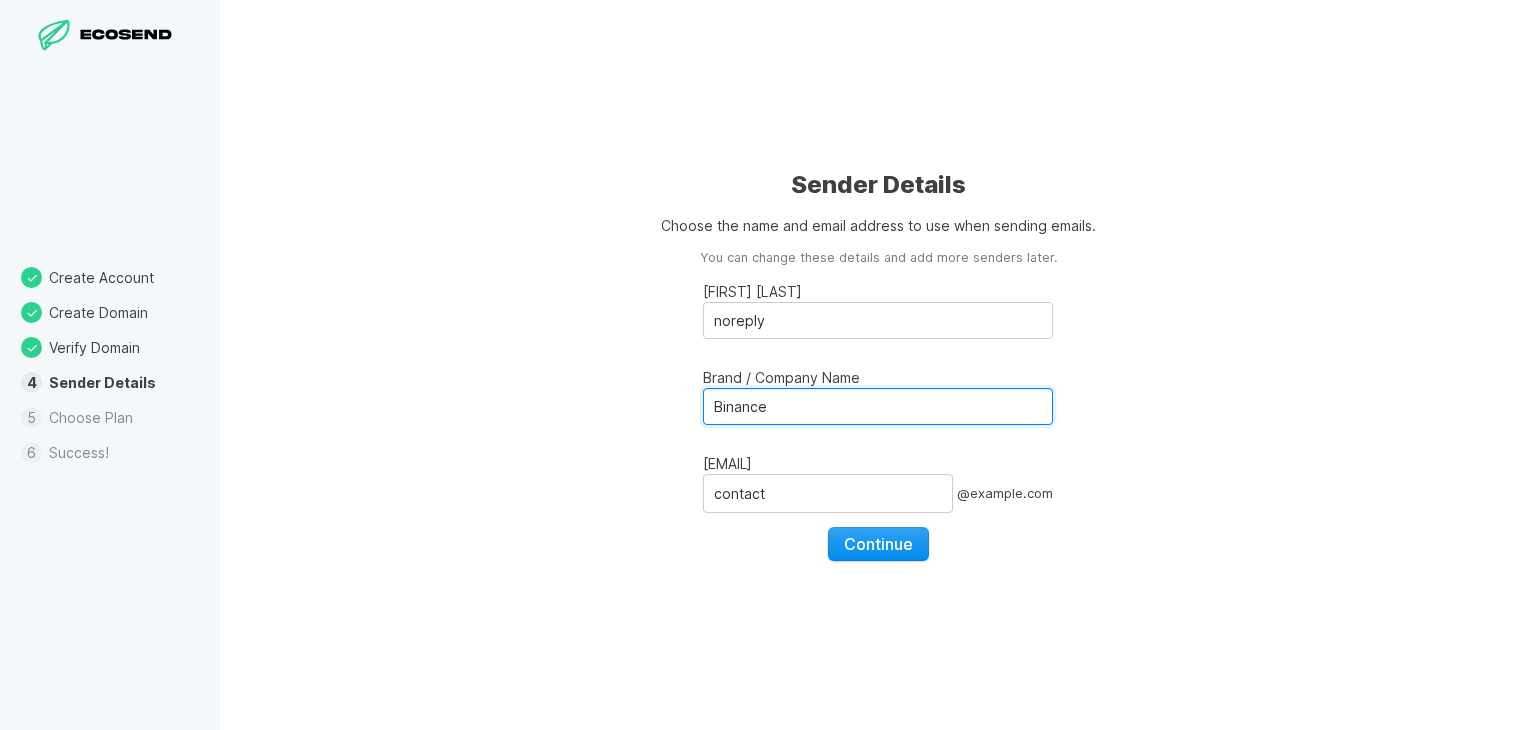 type on "Binance" 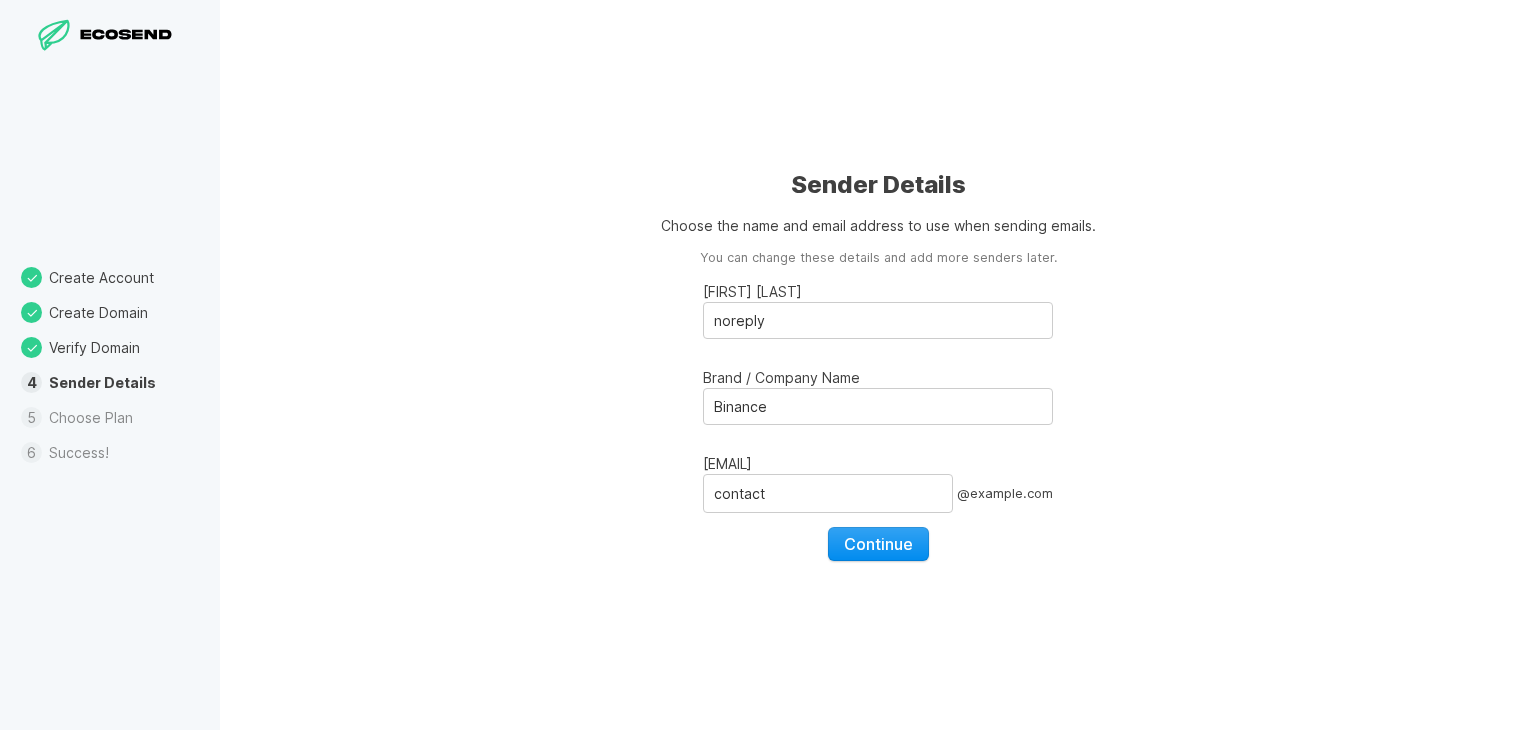 click on "Continue" at bounding box center (878, 544) 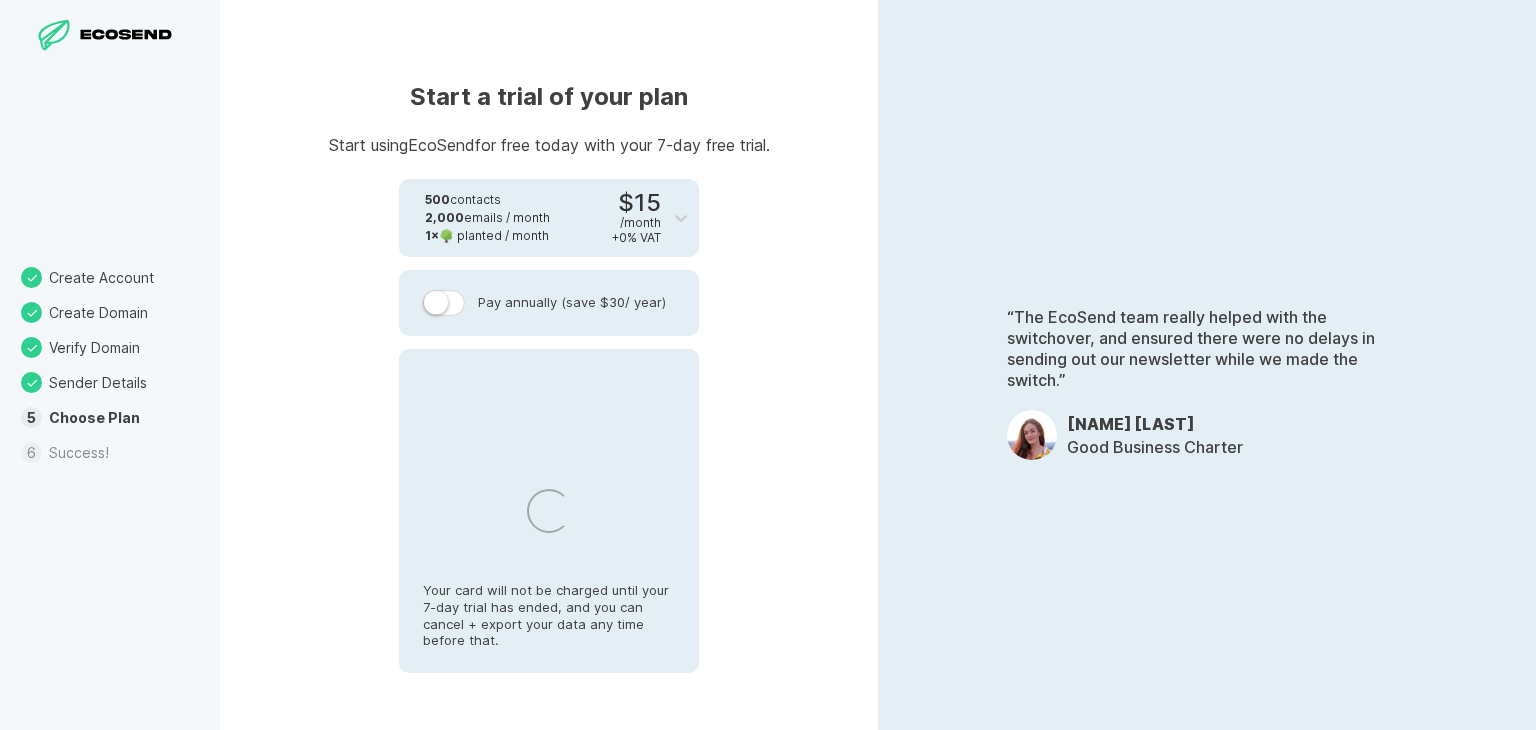select on "QA" 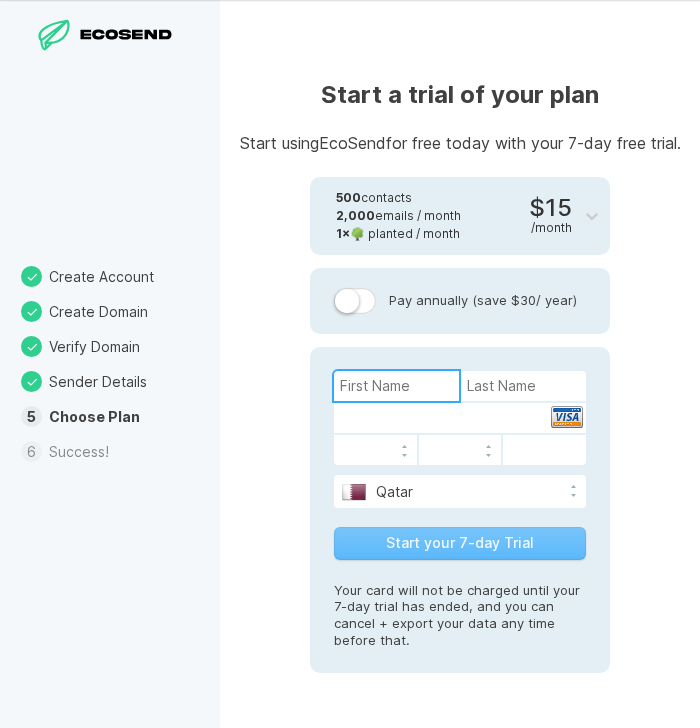 click at bounding box center (396, 386) 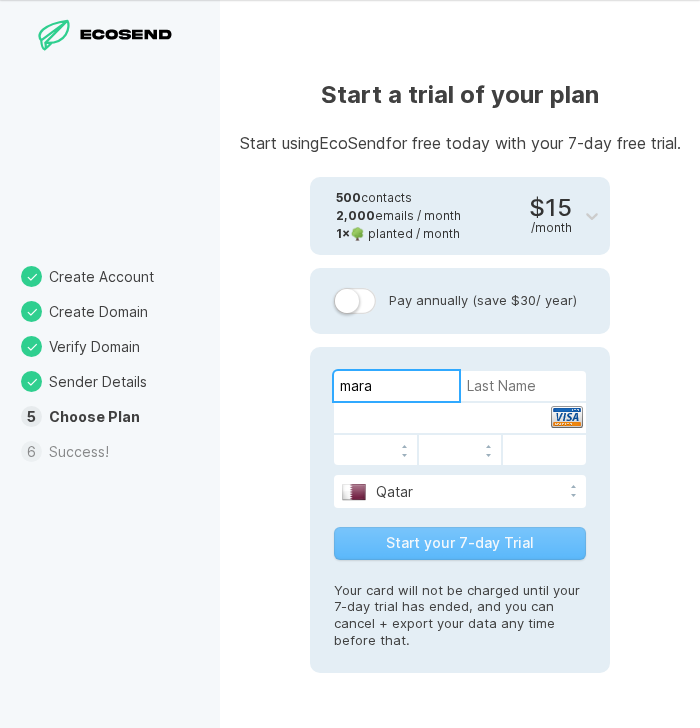 type on "mara" 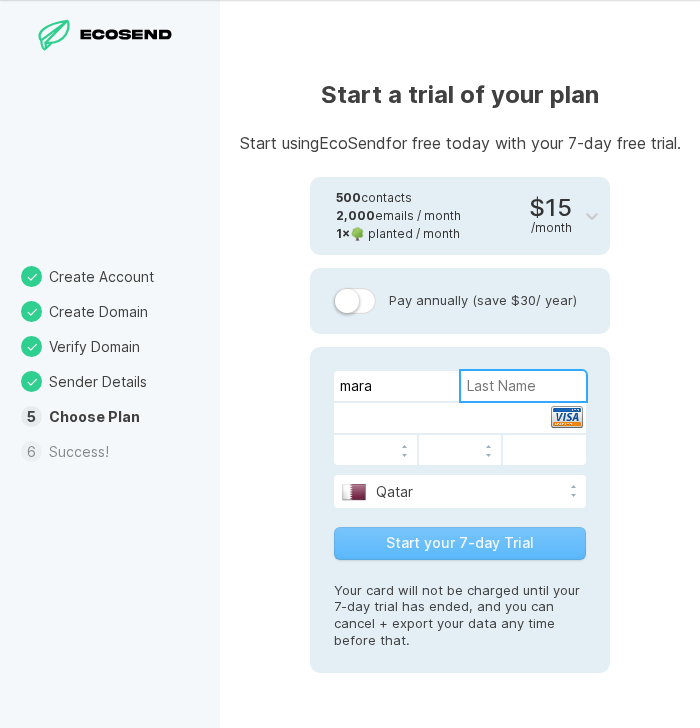 click at bounding box center [523, 386] 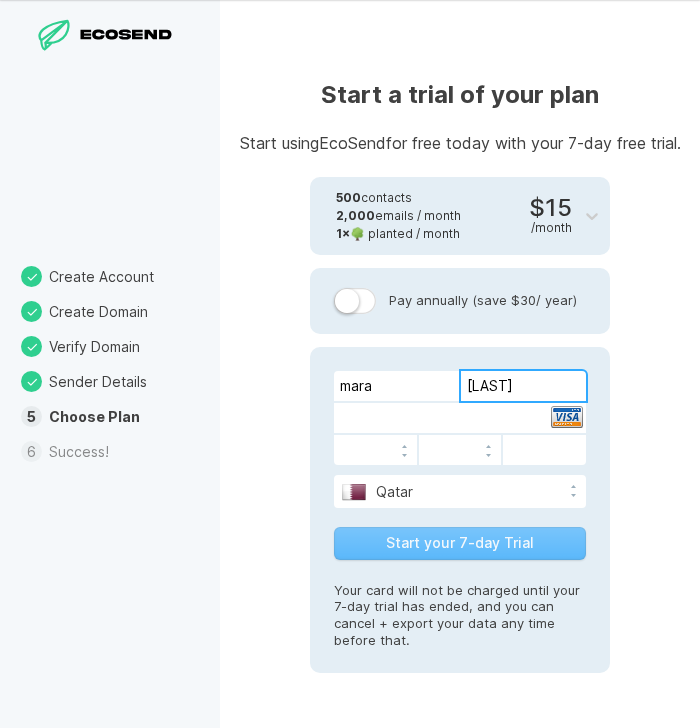 type on "[LAST]" 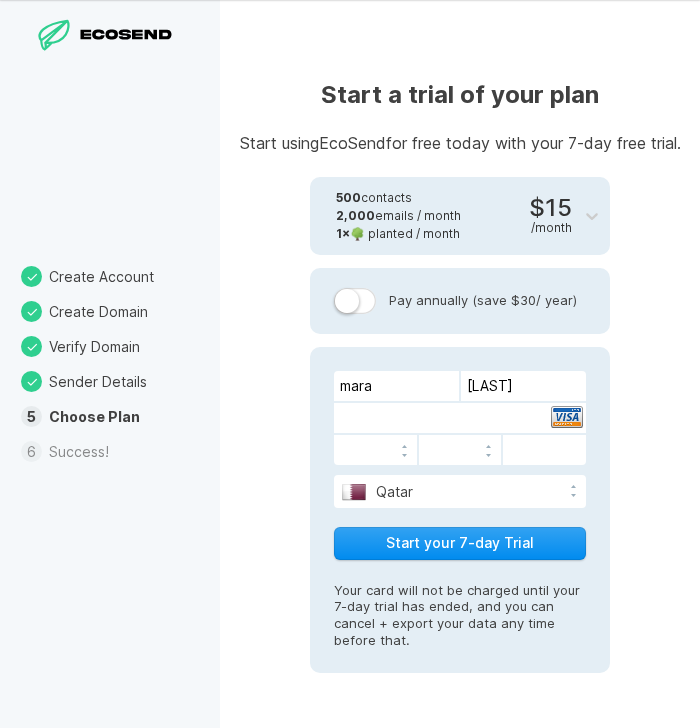 click on "Start your 7-day Trial" at bounding box center (460, 543) 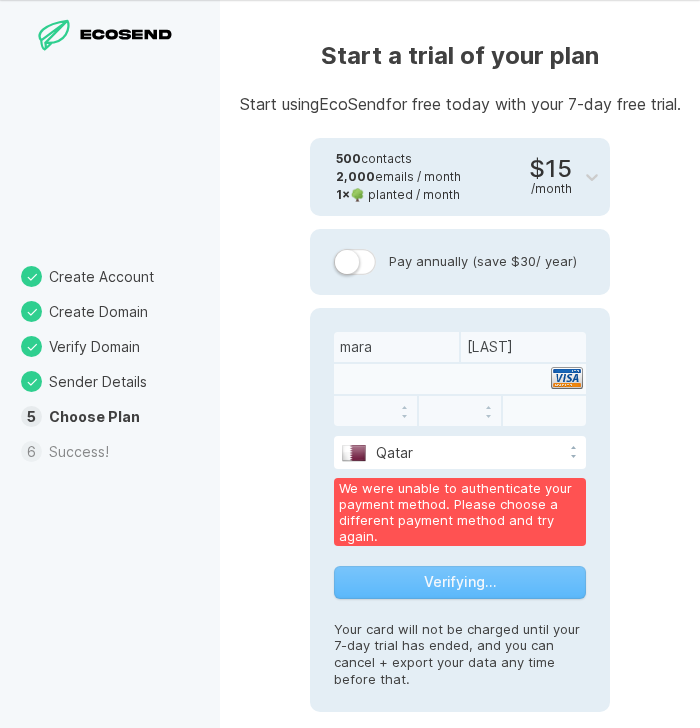 click at bounding box center [460, 379] 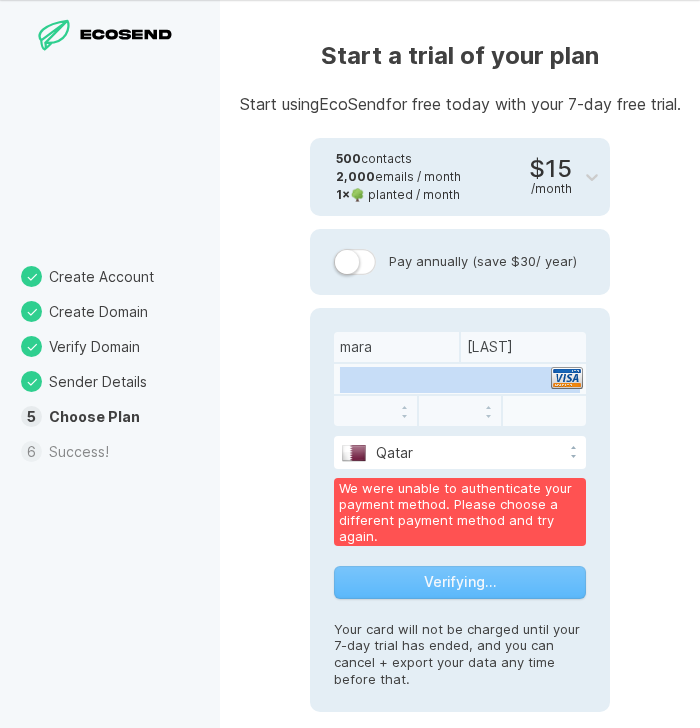 drag, startPoint x: 484, startPoint y: 378, endPoint x: 371, endPoint y: 375, distance: 113.03982 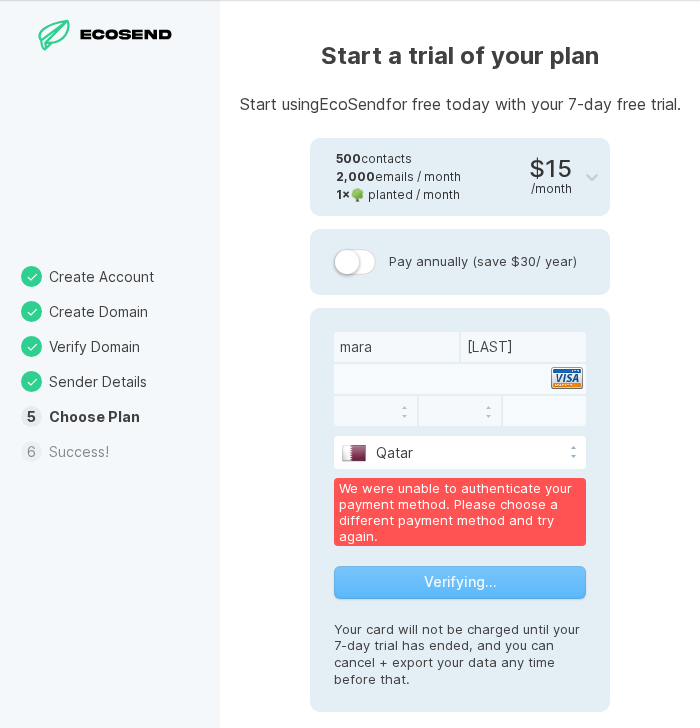 drag, startPoint x: 338, startPoint y: 379, endPoint x: 349, endPoint y: 377, distance: 11.18034 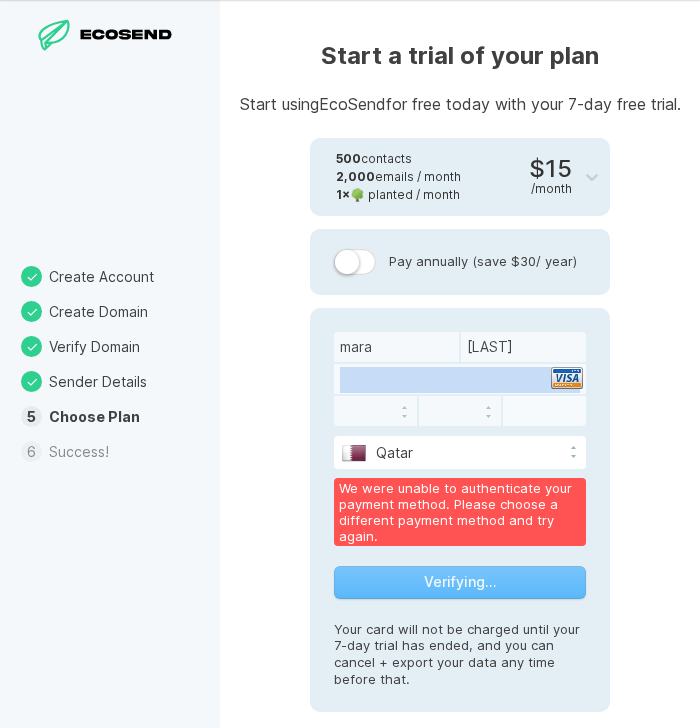 drag, startPoint x: 485, startPoint y: 377, endPoint x: 333, endPoint y: 377, distance: 152 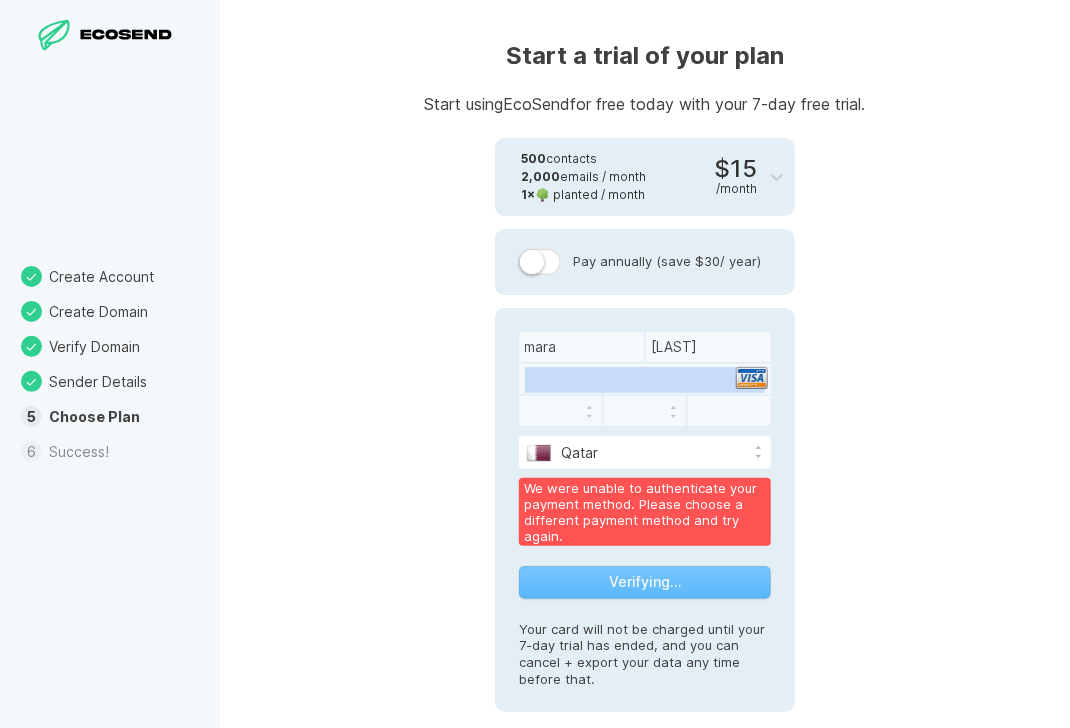 drag, startPoint x: 645, startPoint y: 384, endPoint x: 657, endPoint y: 377, distance: 13.892444 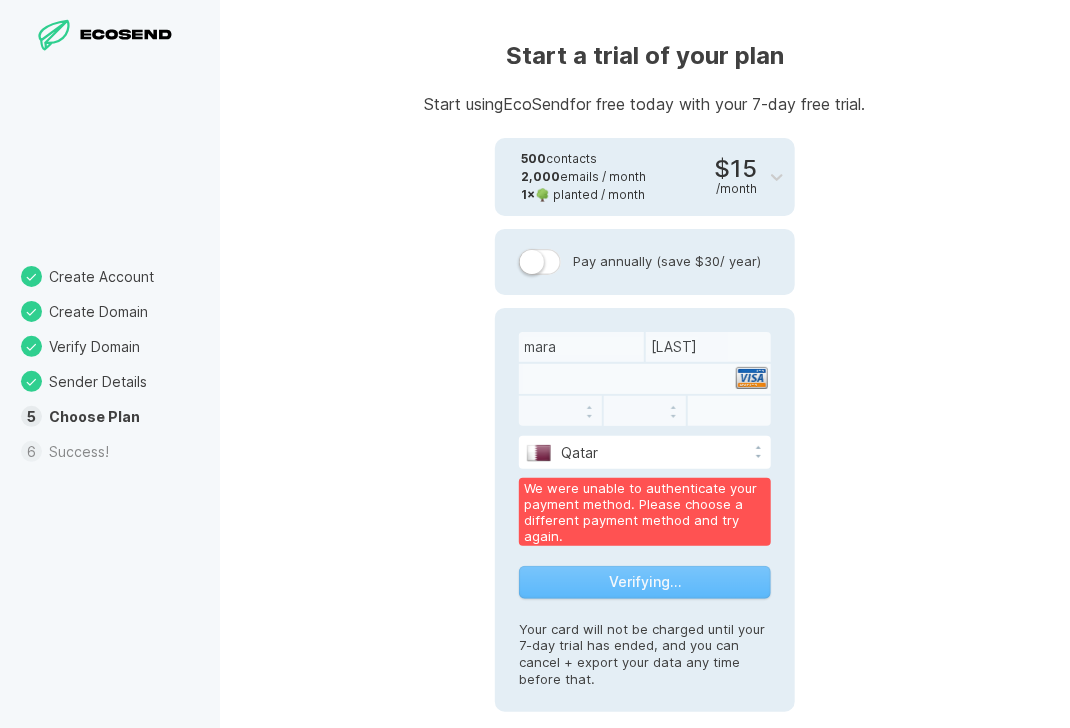 click at bounding box center [645, 379] 